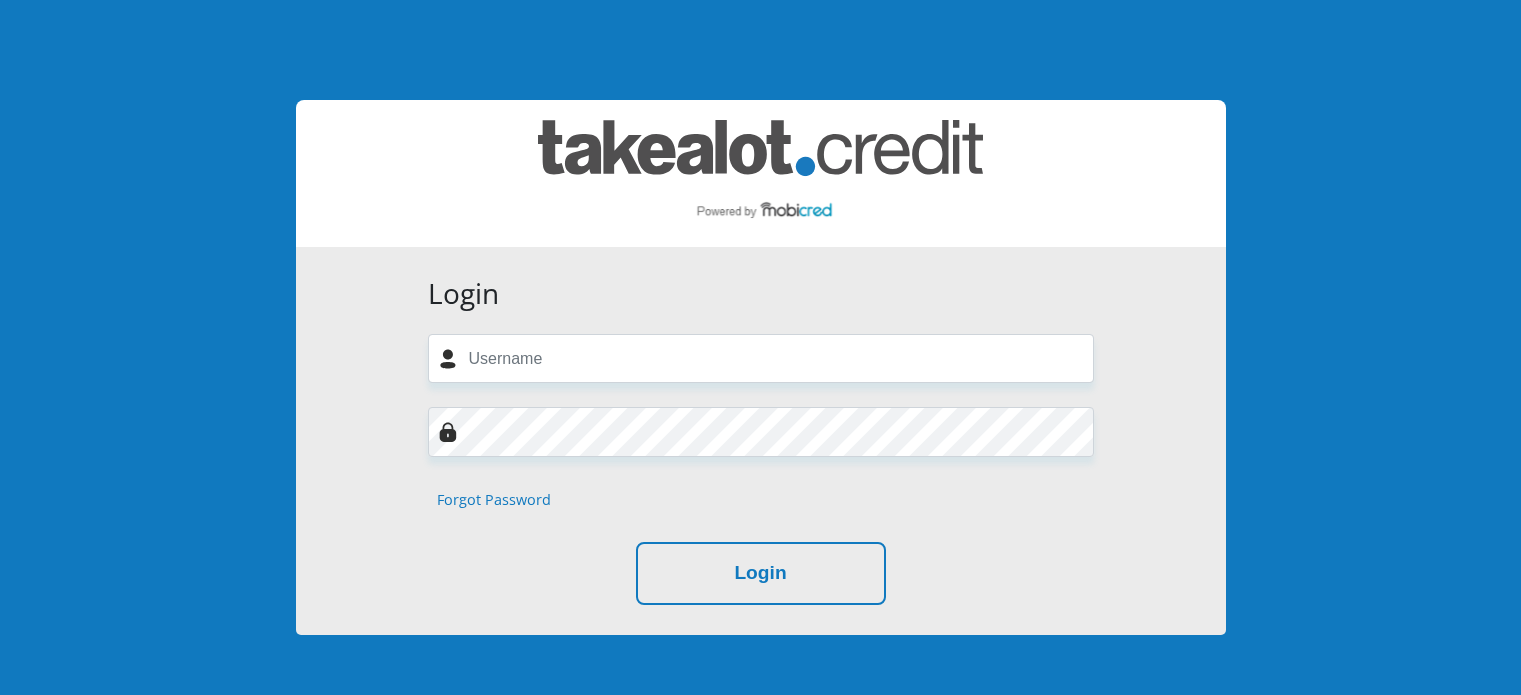 scroll, scrollTop: 0, scrollLeft: 0, axis: both 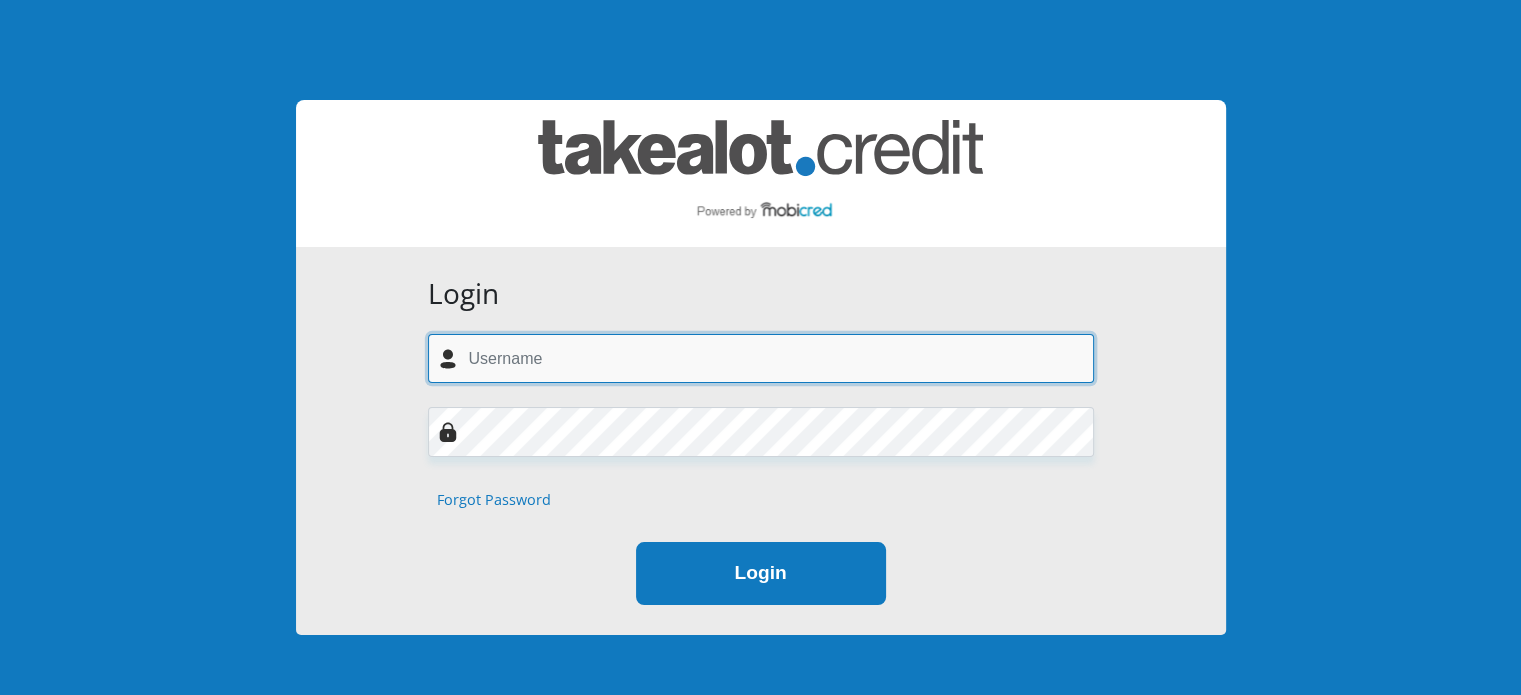 type on "simonesamuels68@gmail.com" 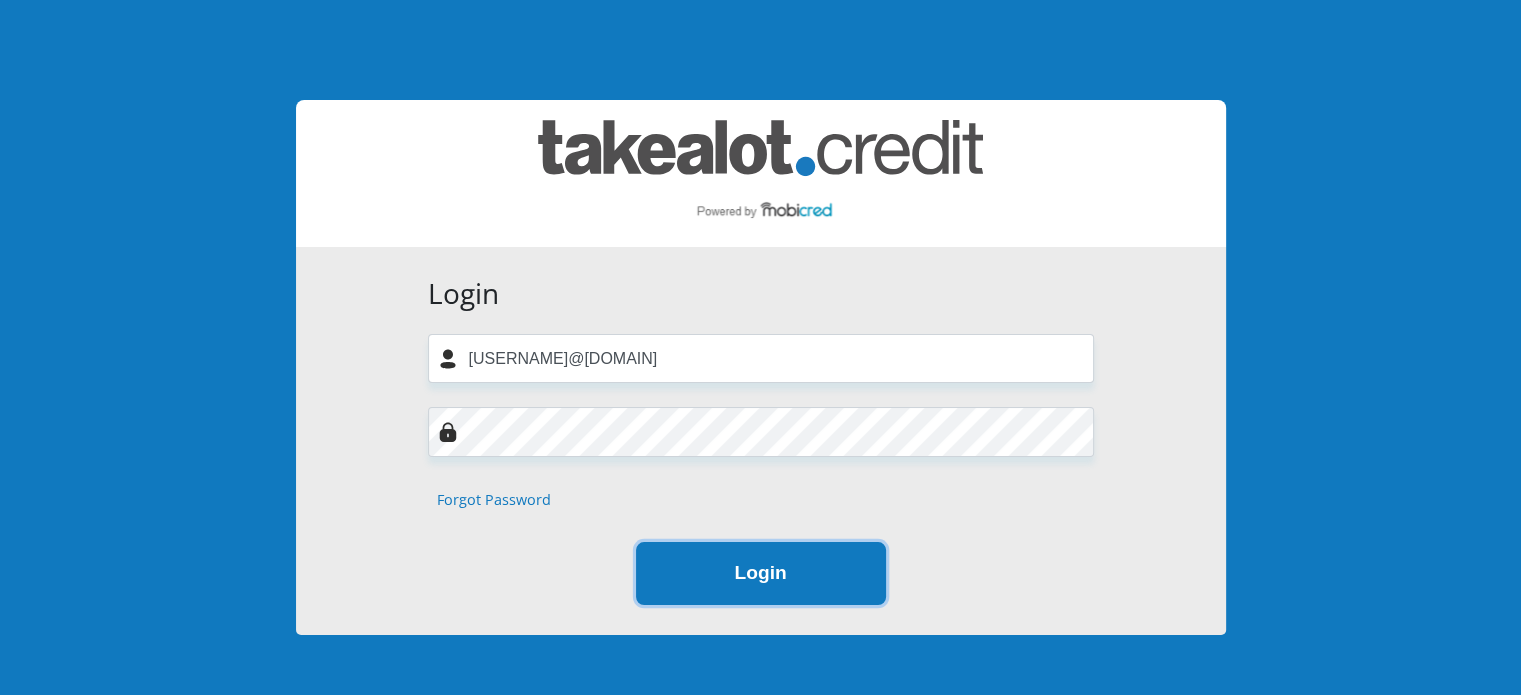 click on "Login" at bounding box center [761, 573] 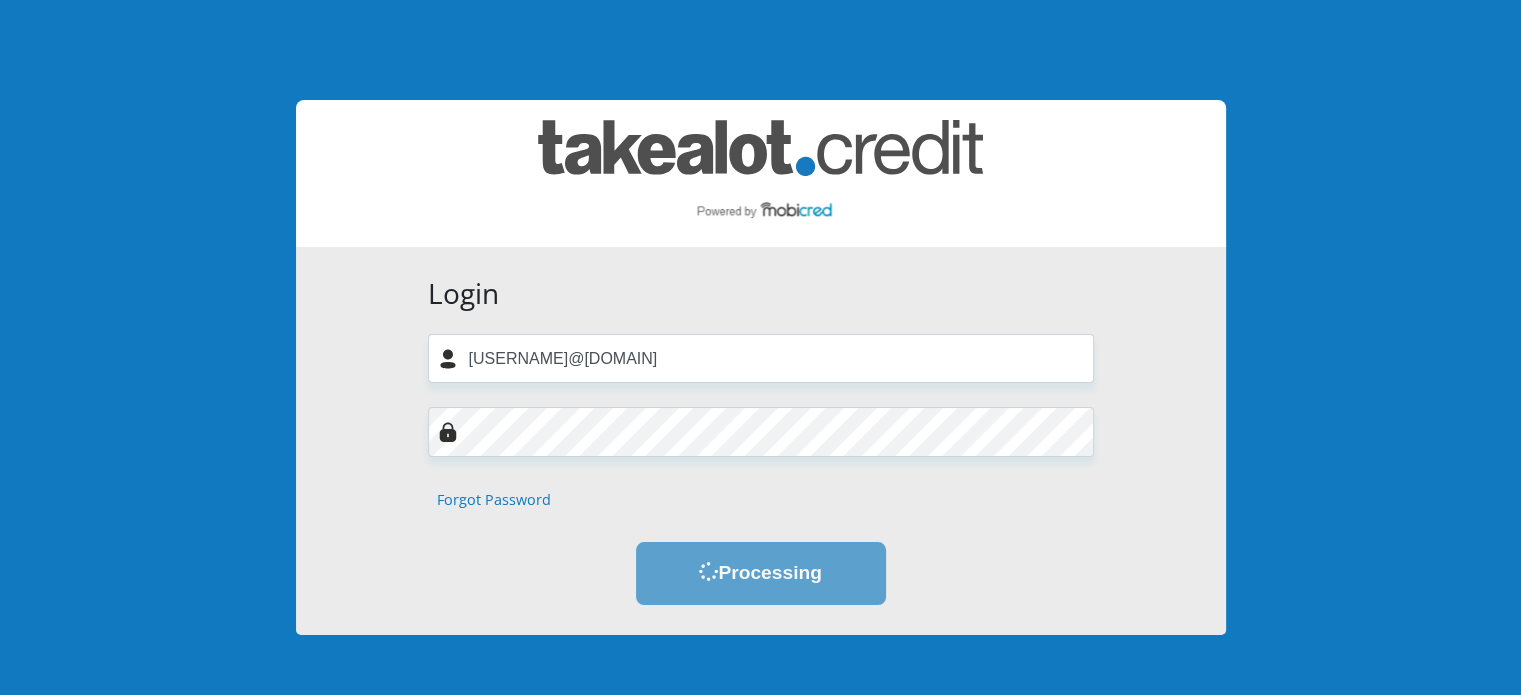 scroll, scrollTop: 0, scrollLeft: 0, axis: both 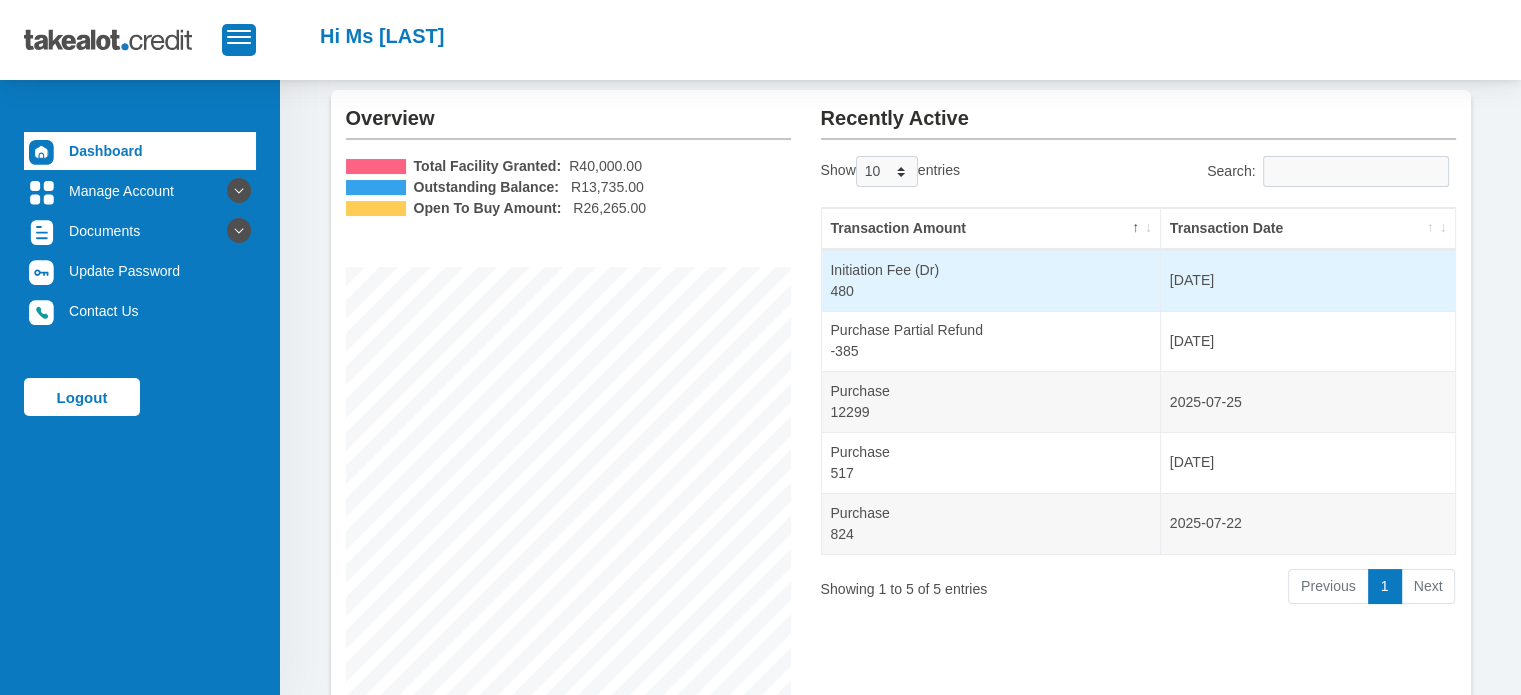 click on "Initiation Fee (Dr) 480" at bounding box center [991, 280] 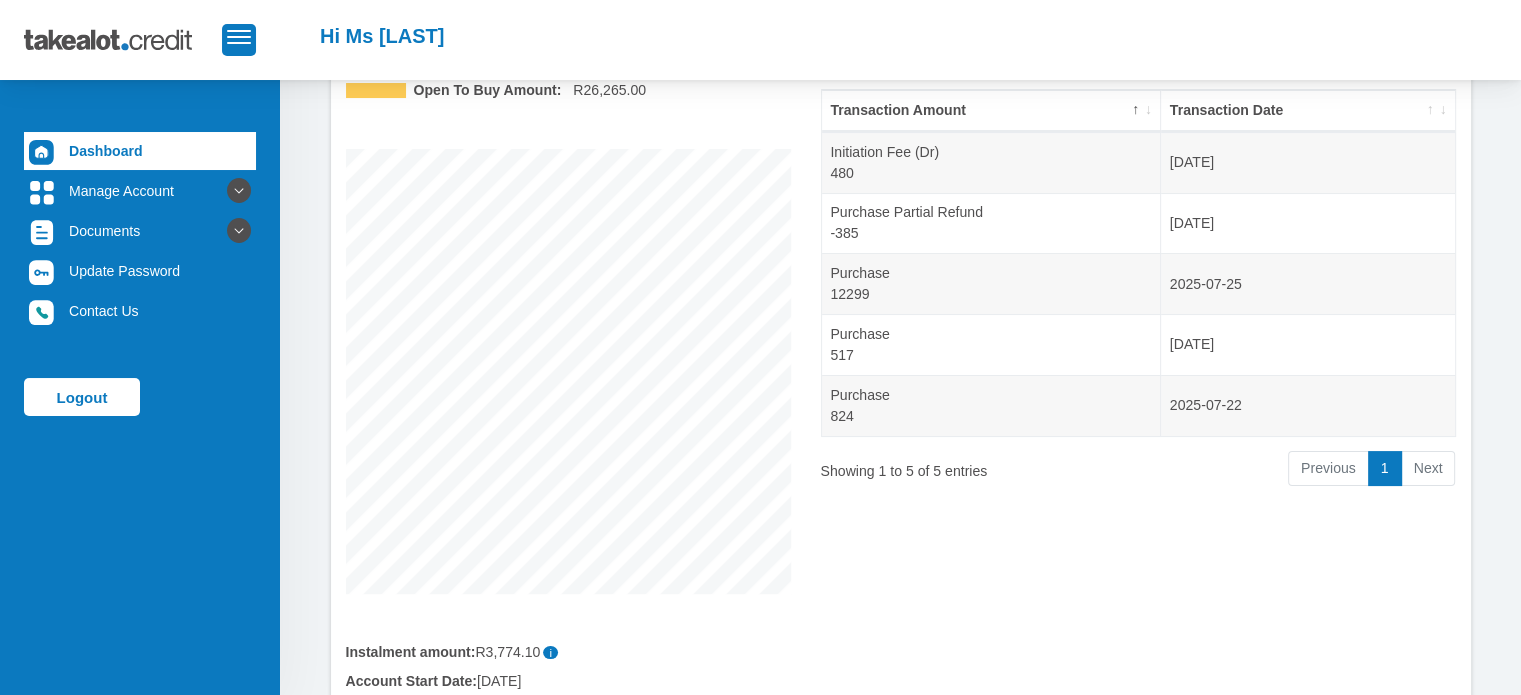 scroll, scrollTop: 377, scrollLeft: 0, axis: vertical 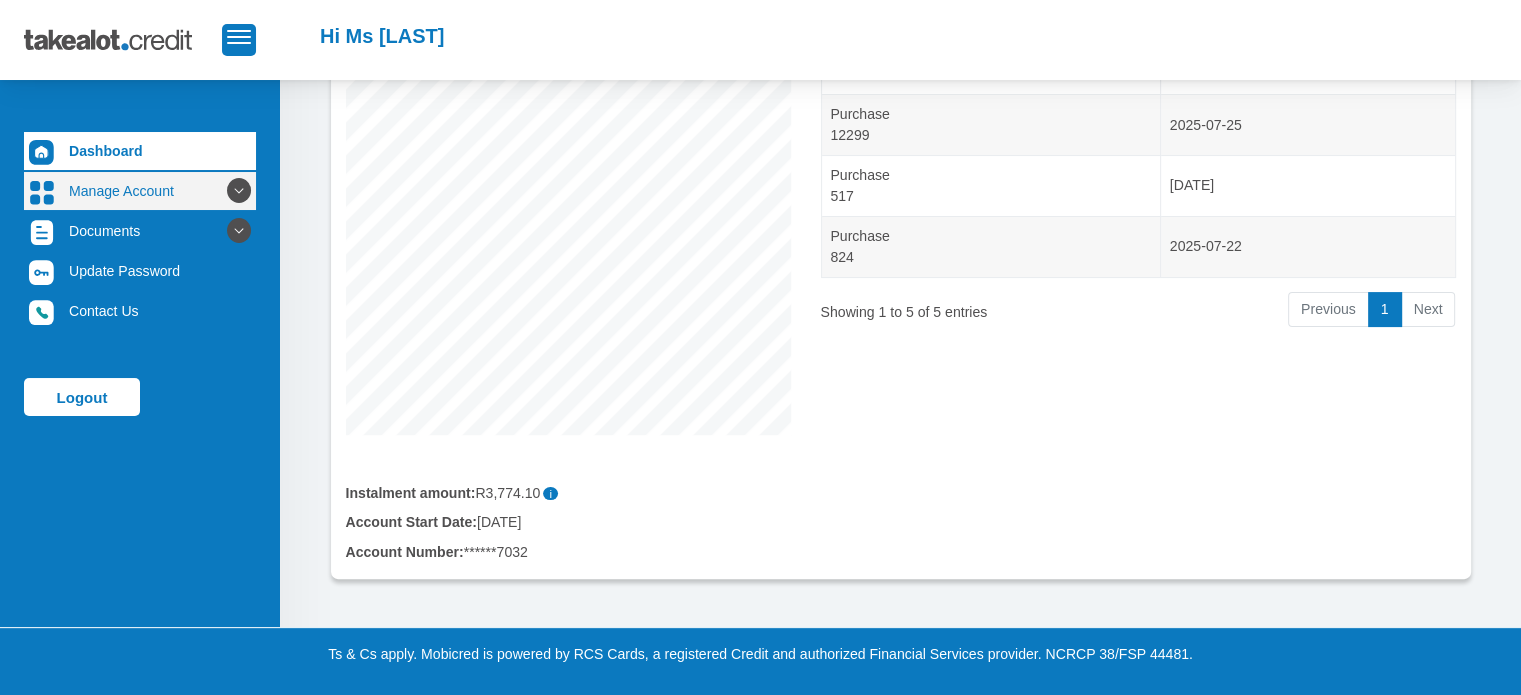 click on "Manage Account" at bounding box center (140, 191) 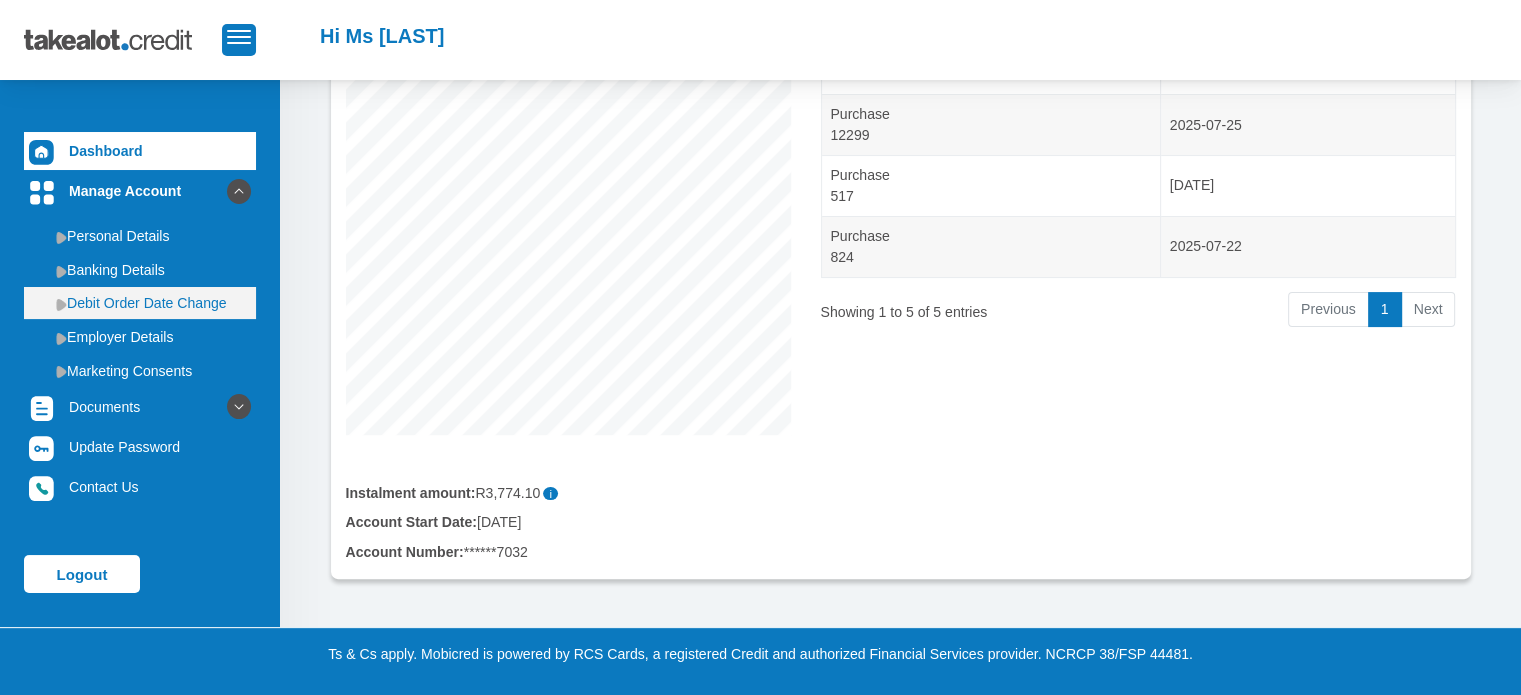 click on "Debit Order Date Change" at bounding box center (140, 303) 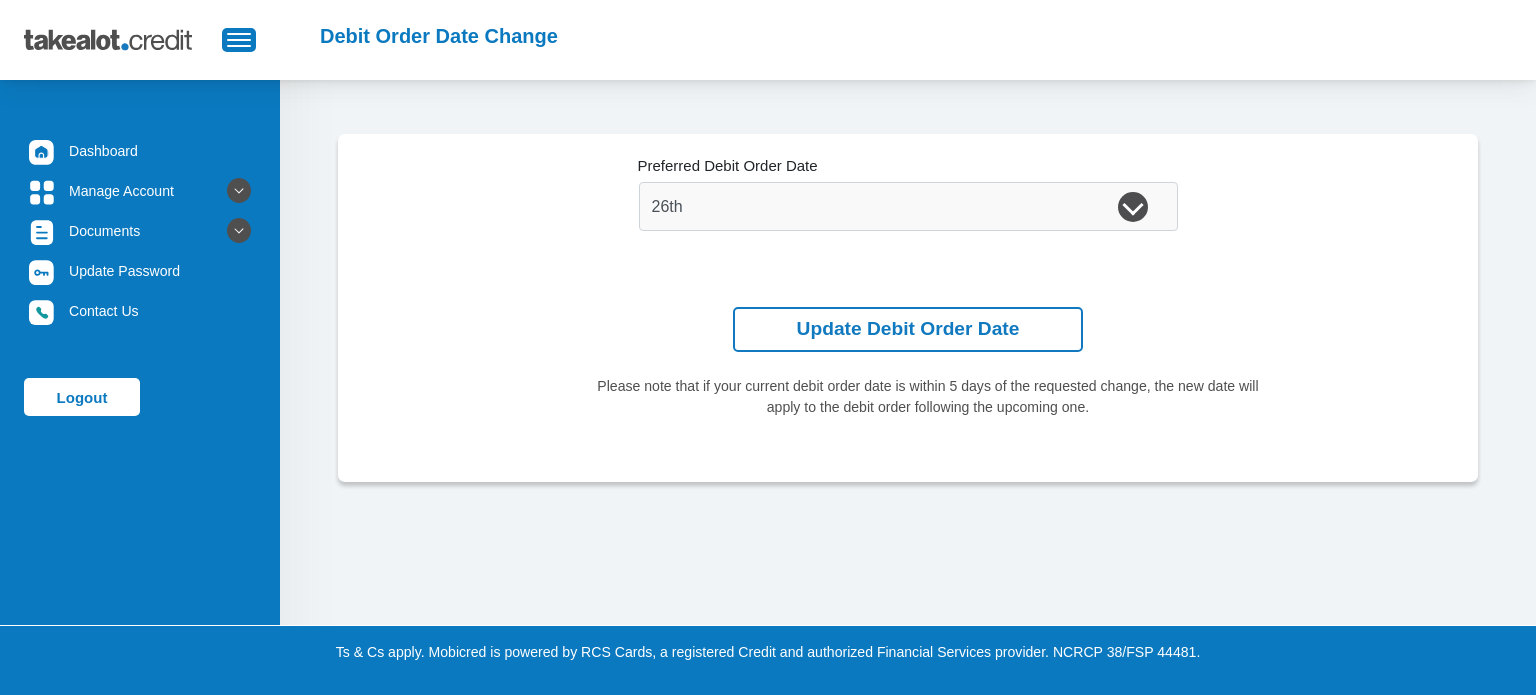 scroll, scrollTop: 0, scrollLeft: 0, axis: both 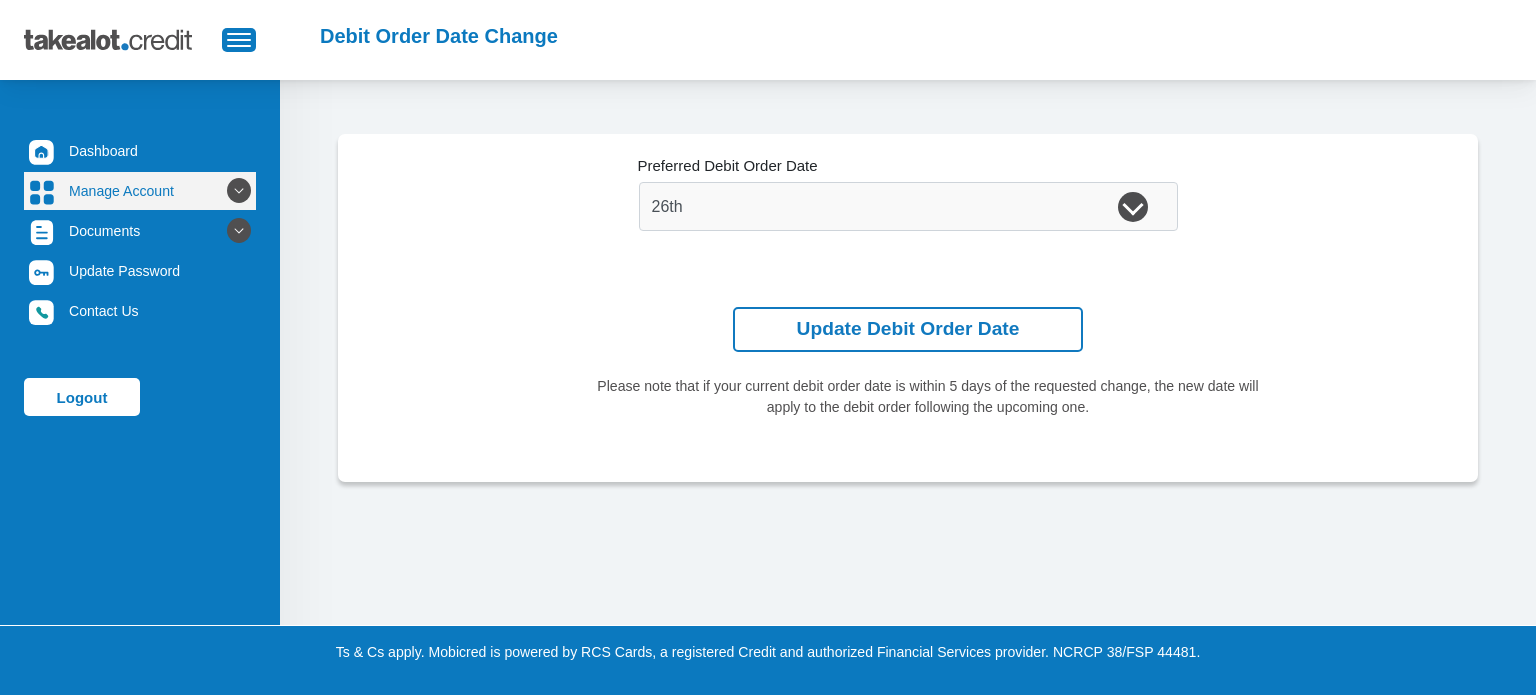 click on "Manage Account" at bounding box center (140, 191) 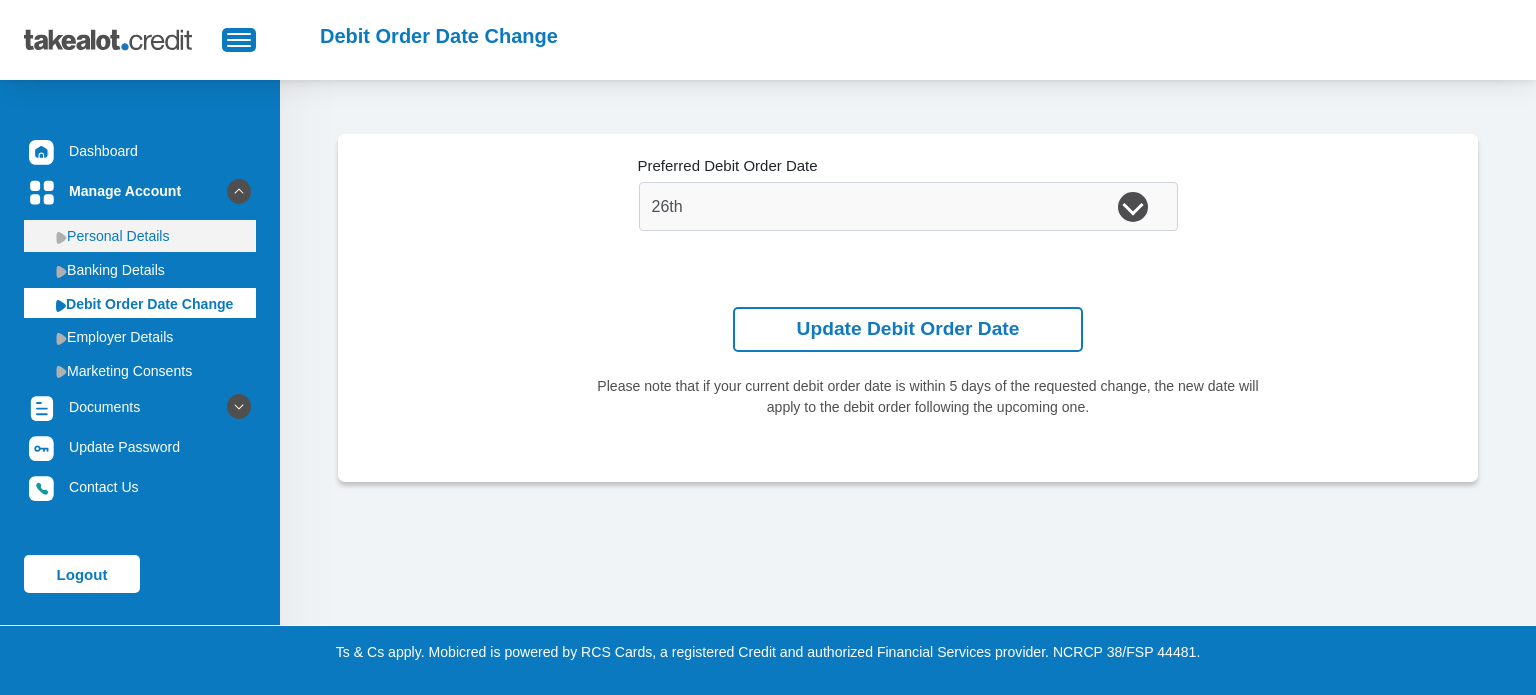 click on "Personal Details" at bounding box center [140, 236] 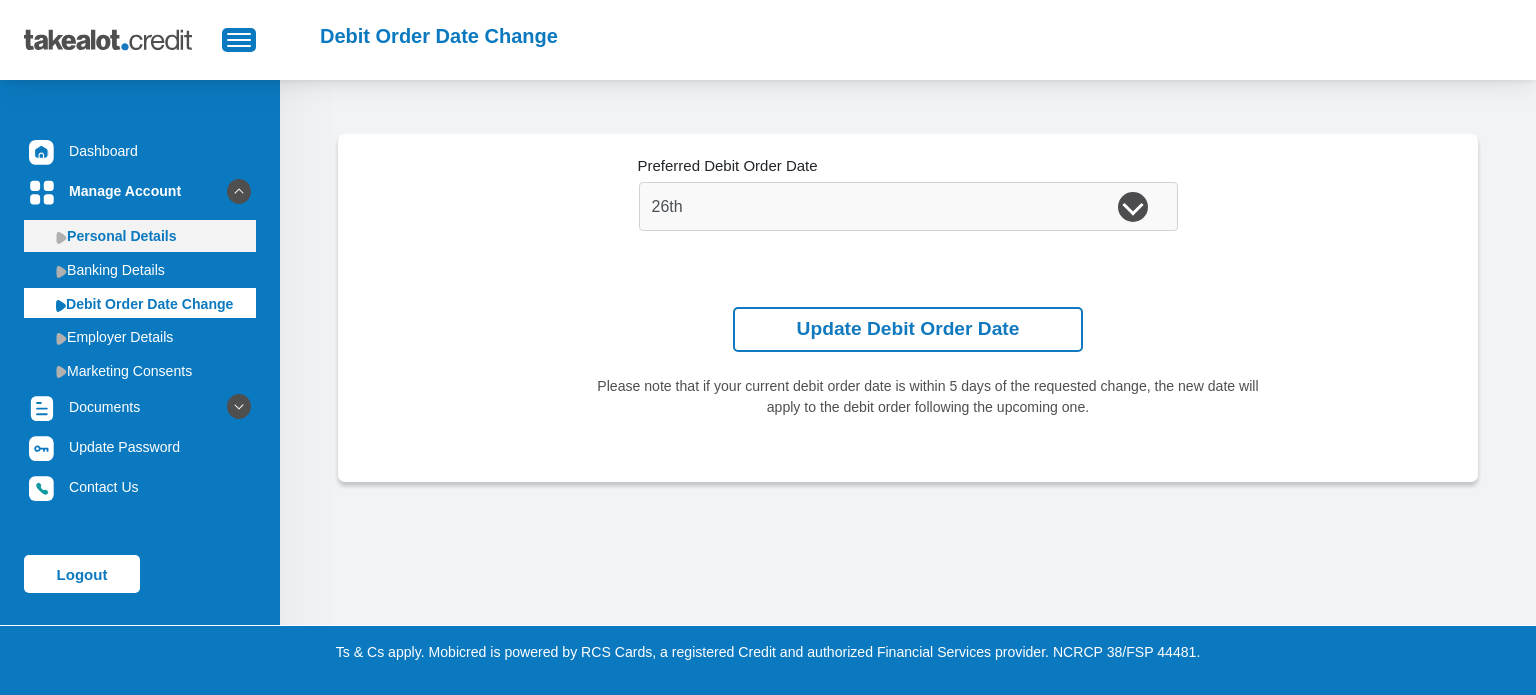 click on "Personal Details" at bounding box center (140, 236) 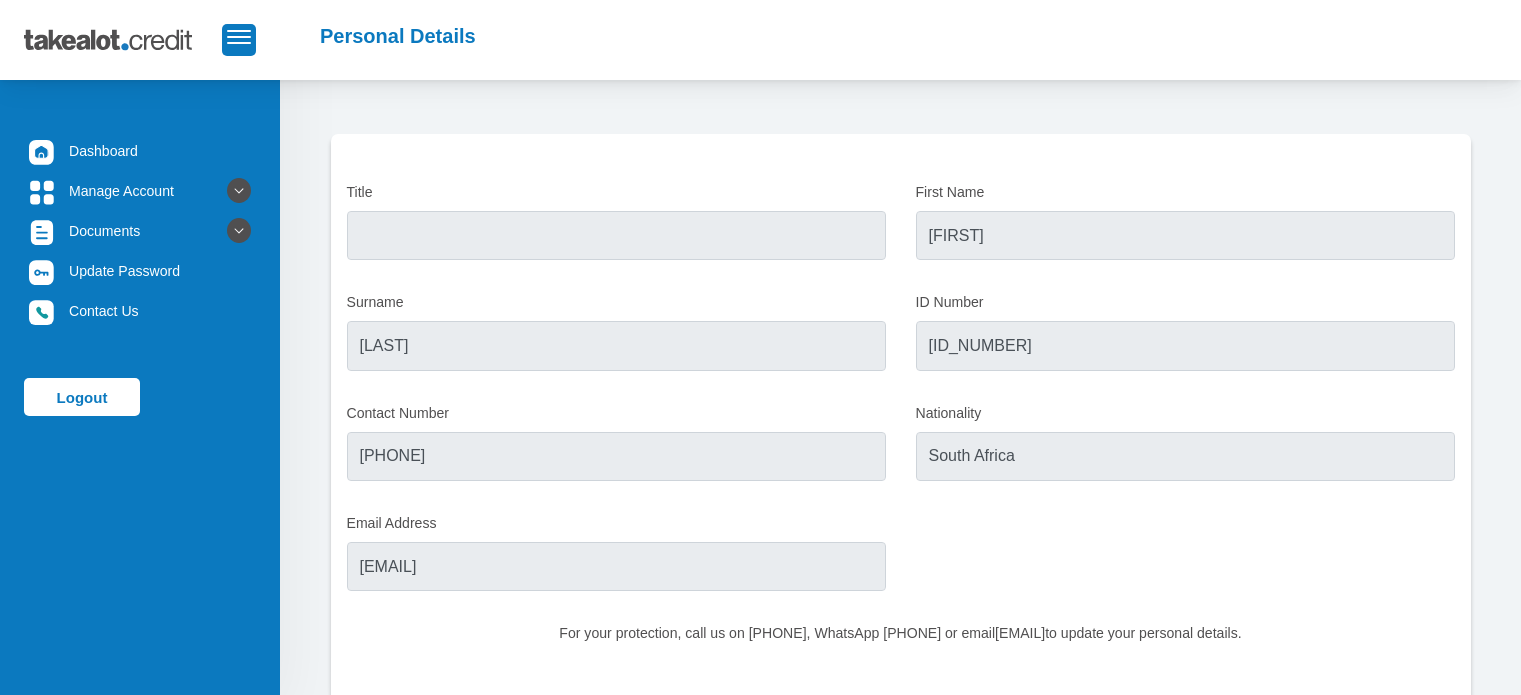 scroll, scrollTop: 0, scrollLeft: 0, axis: both 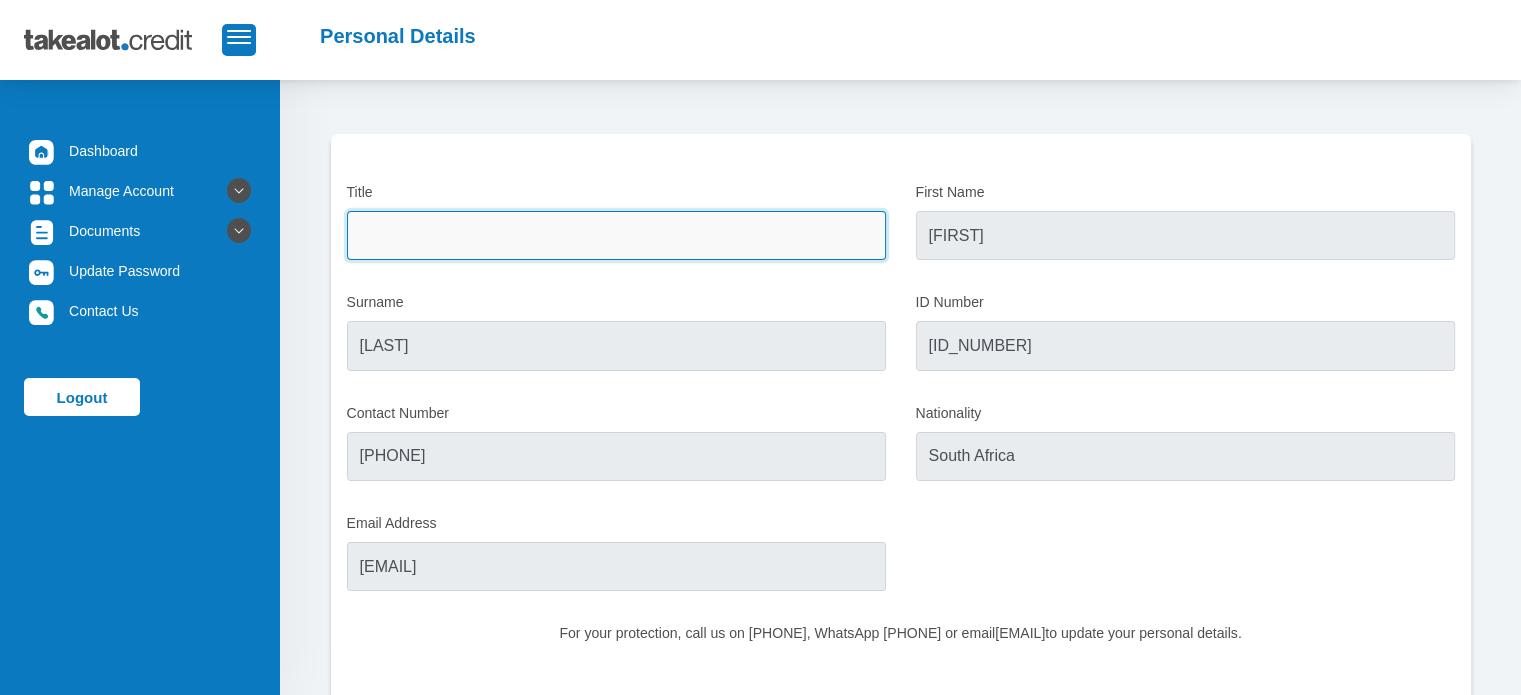 click on "Title" at bounding box center (616, 235) 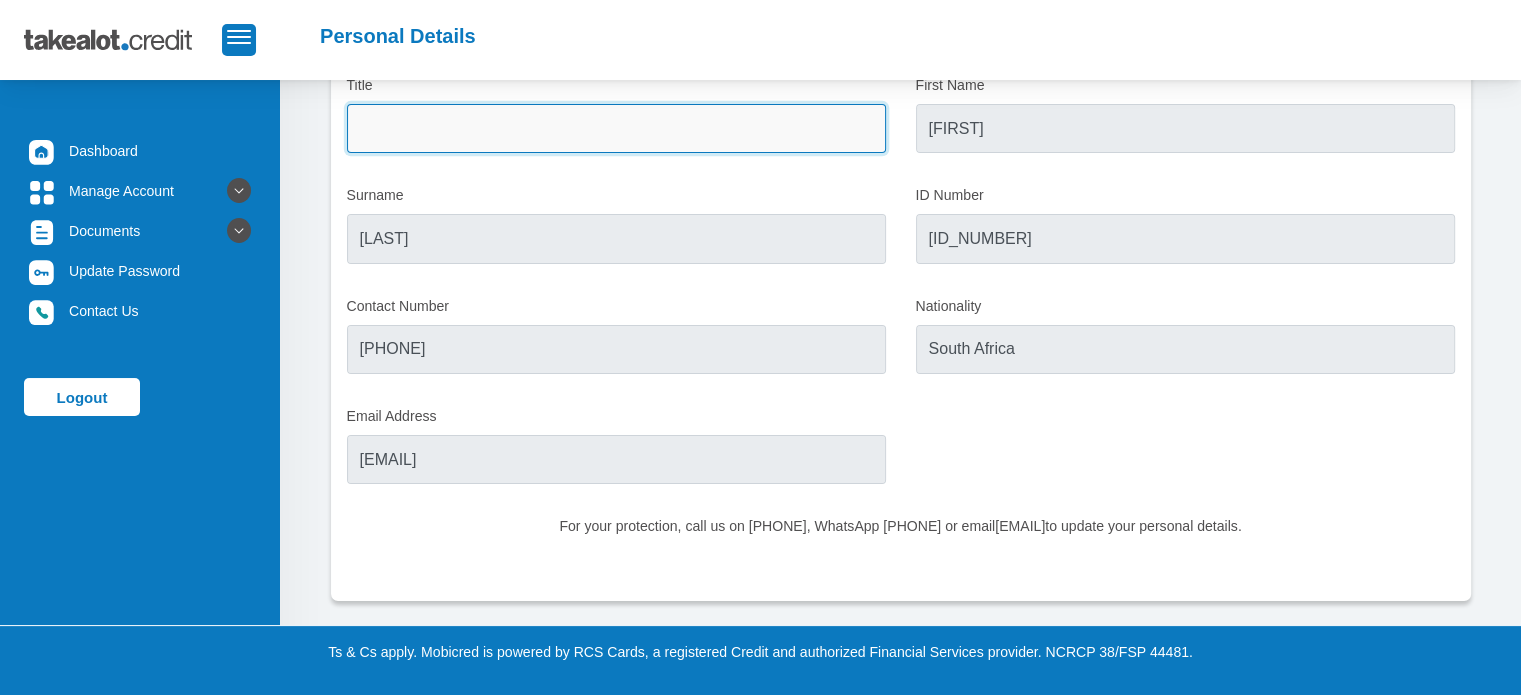 scroll, scrollTop: 0, scrollLeft: 0, axis: both 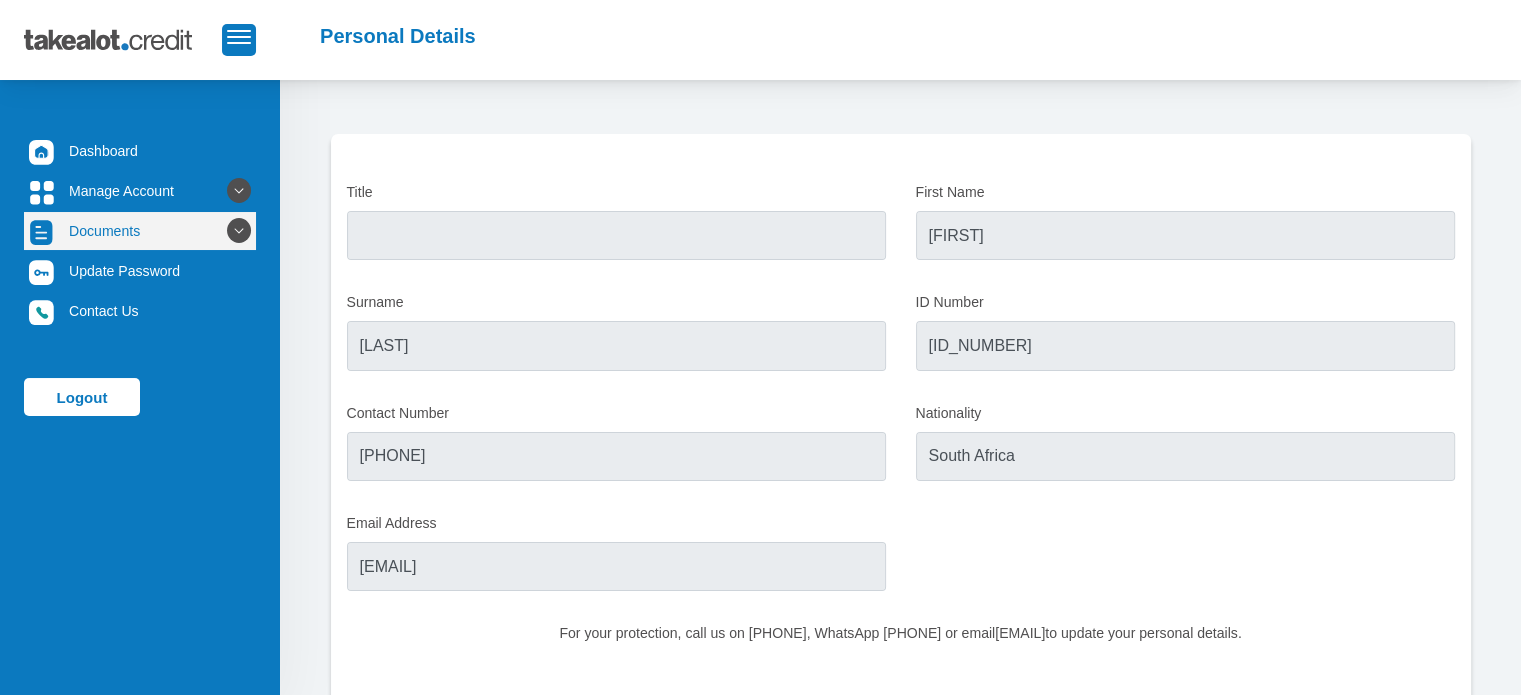 click on "Documents" at bounding box center (140, 231) 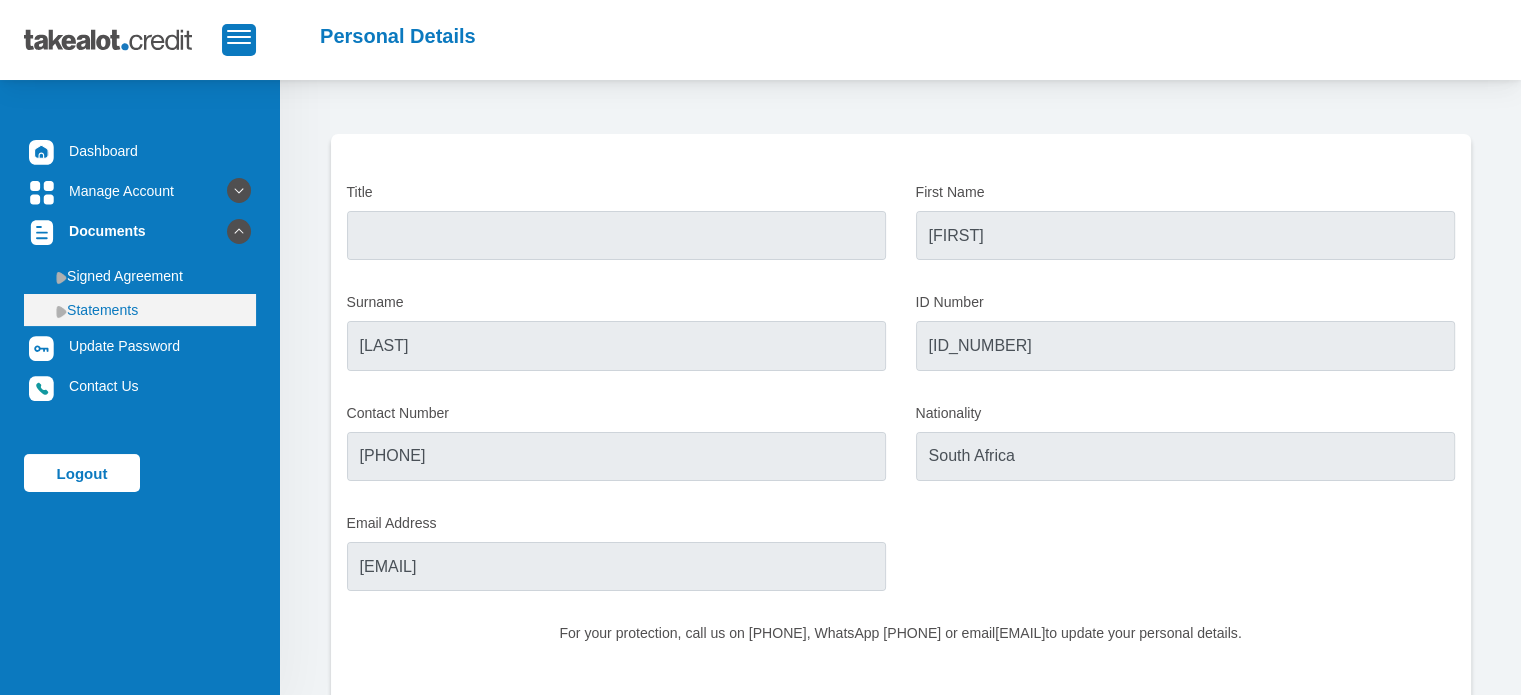 click on "Statements" at bounding box center [140, 310] 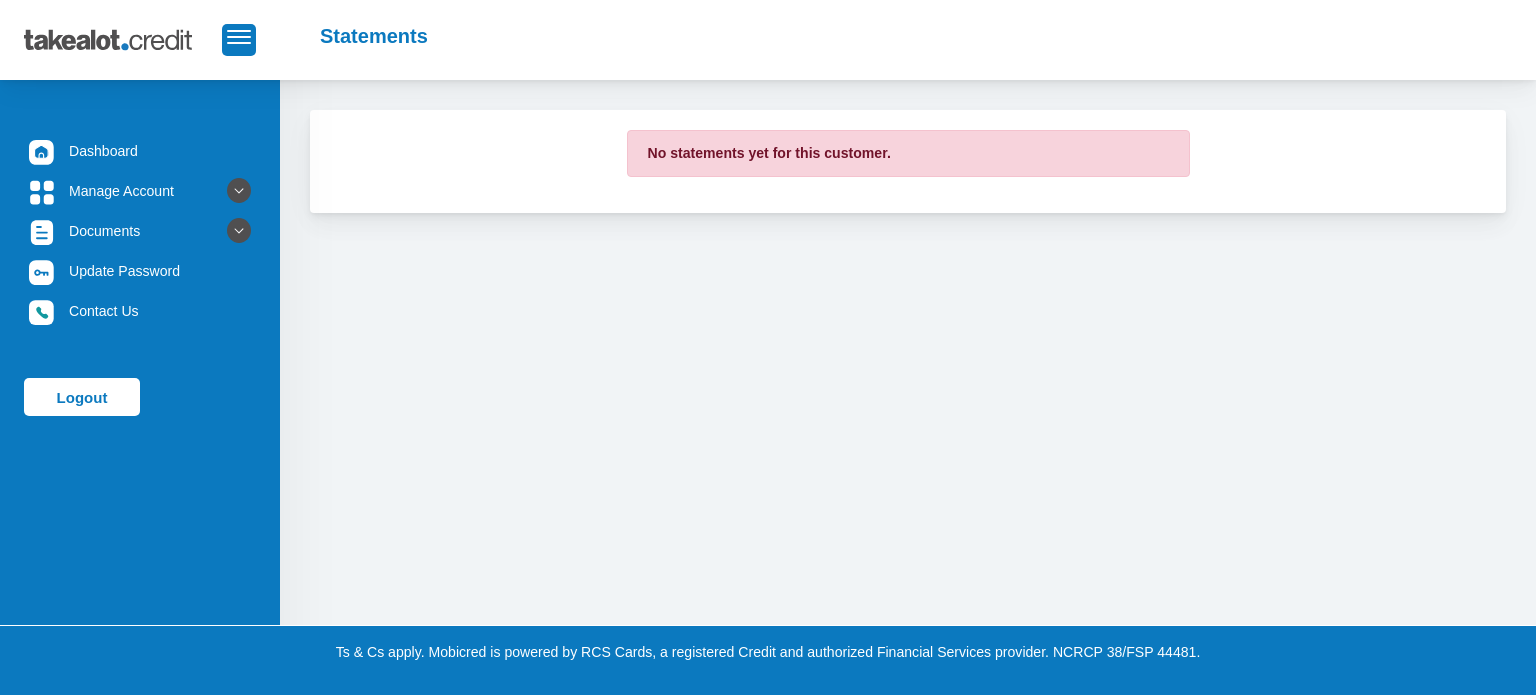 scroll, scrollTop: 0, scrollLeft: 0, axis: both 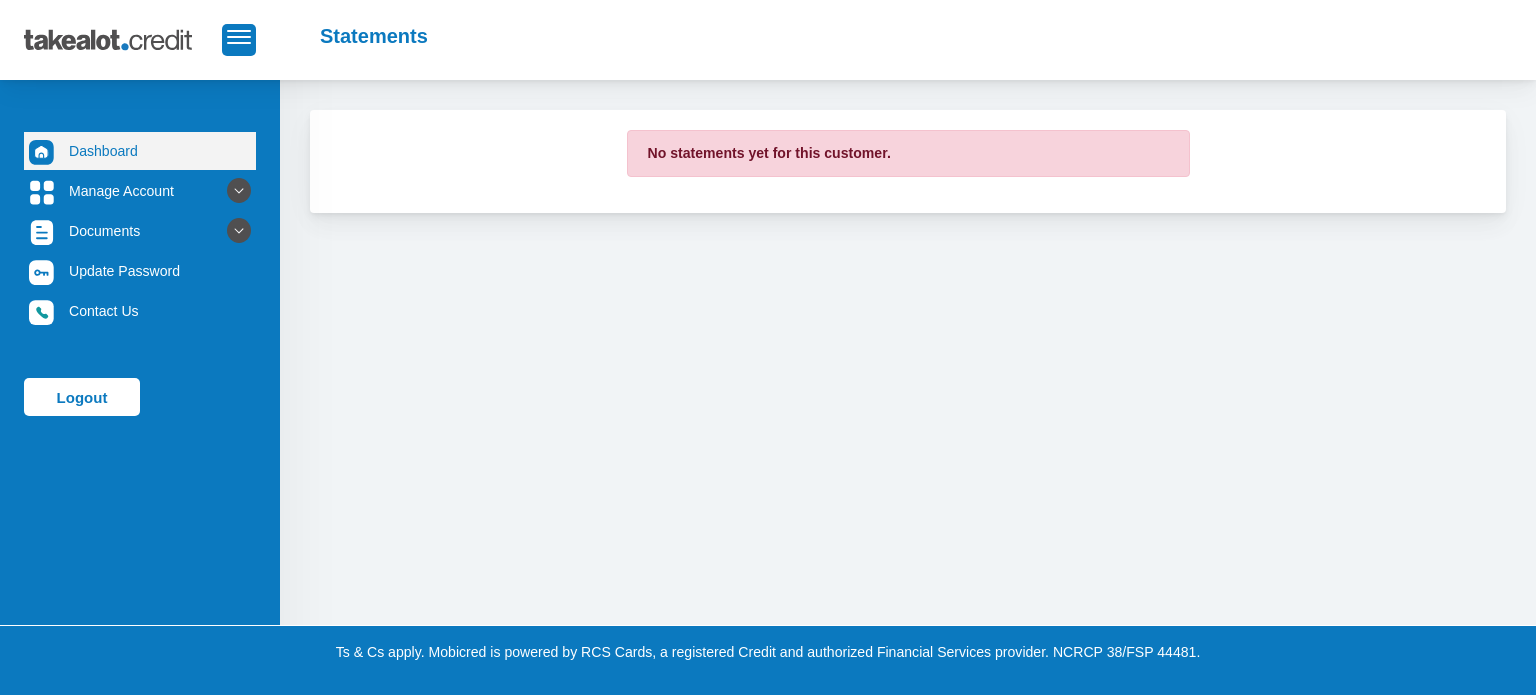 click on "Dashboard" at bounding box center (140, 151) 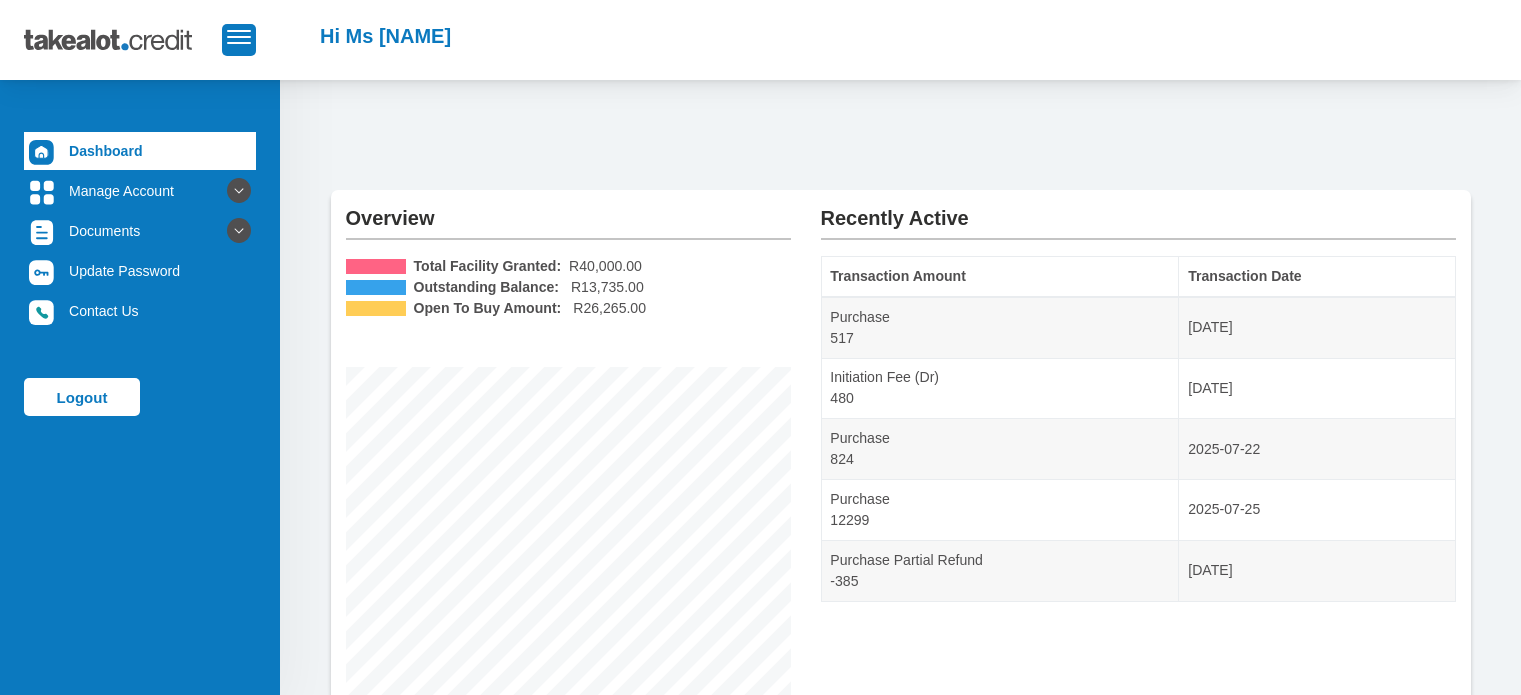 scroll, scrollTop: 0, scrollLeft: 0, axis: both 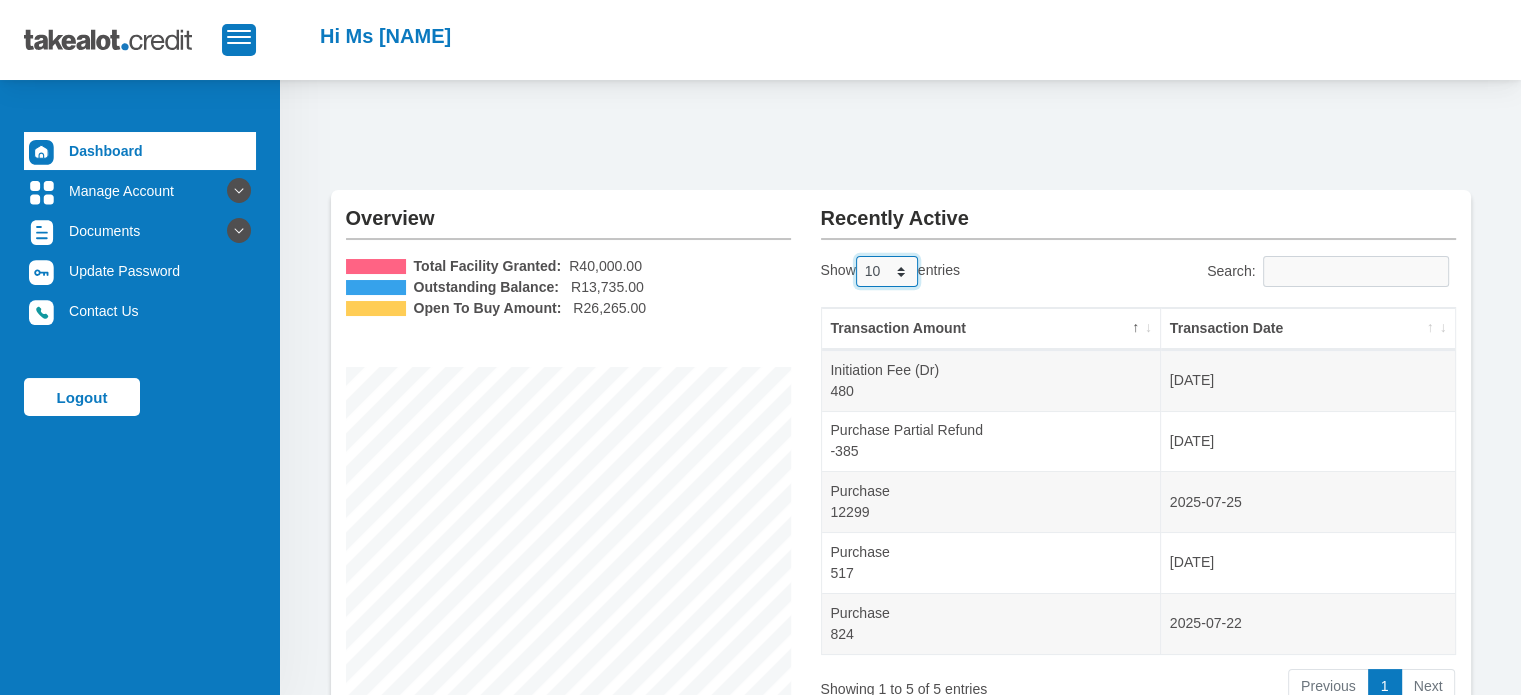 click on "10 25 50 100" at bounding box center (887, 271) 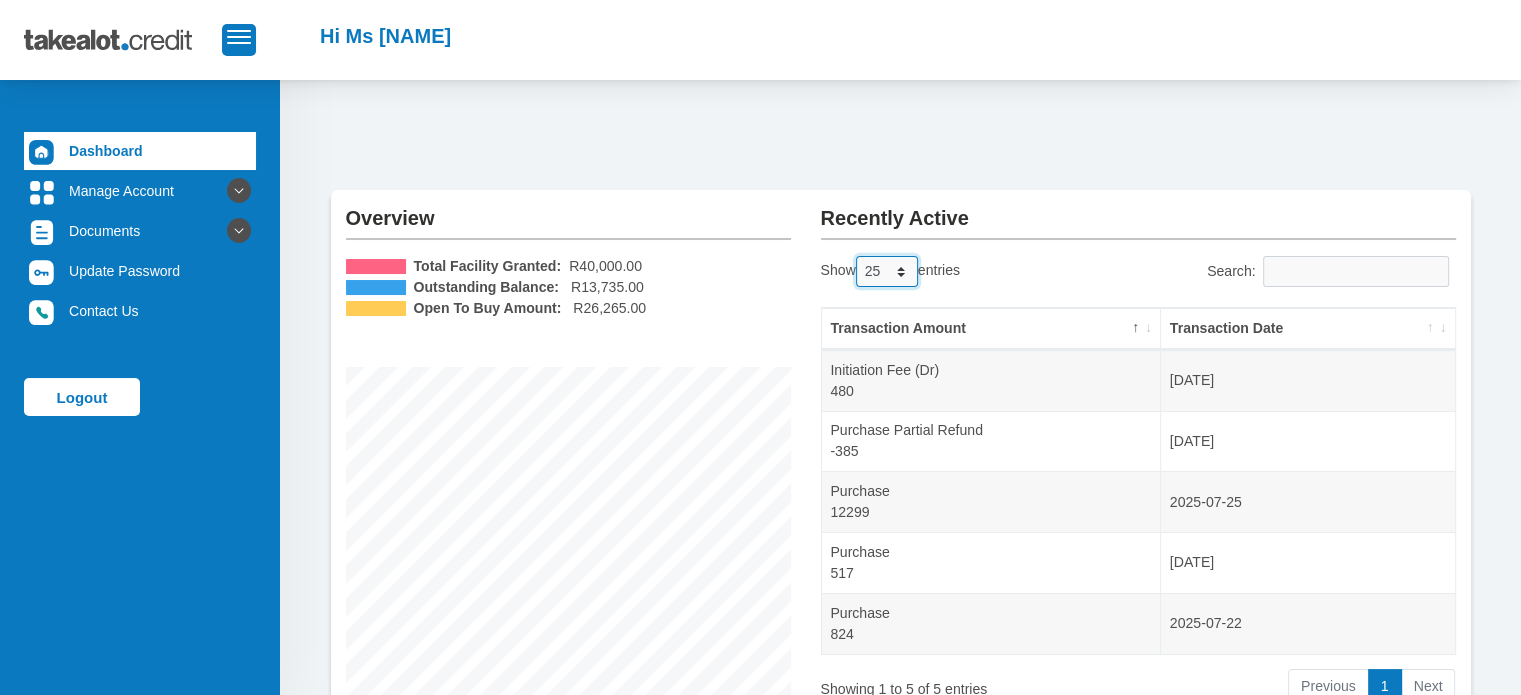 click on "10 25 50 100" at bounding box center (887, 271) 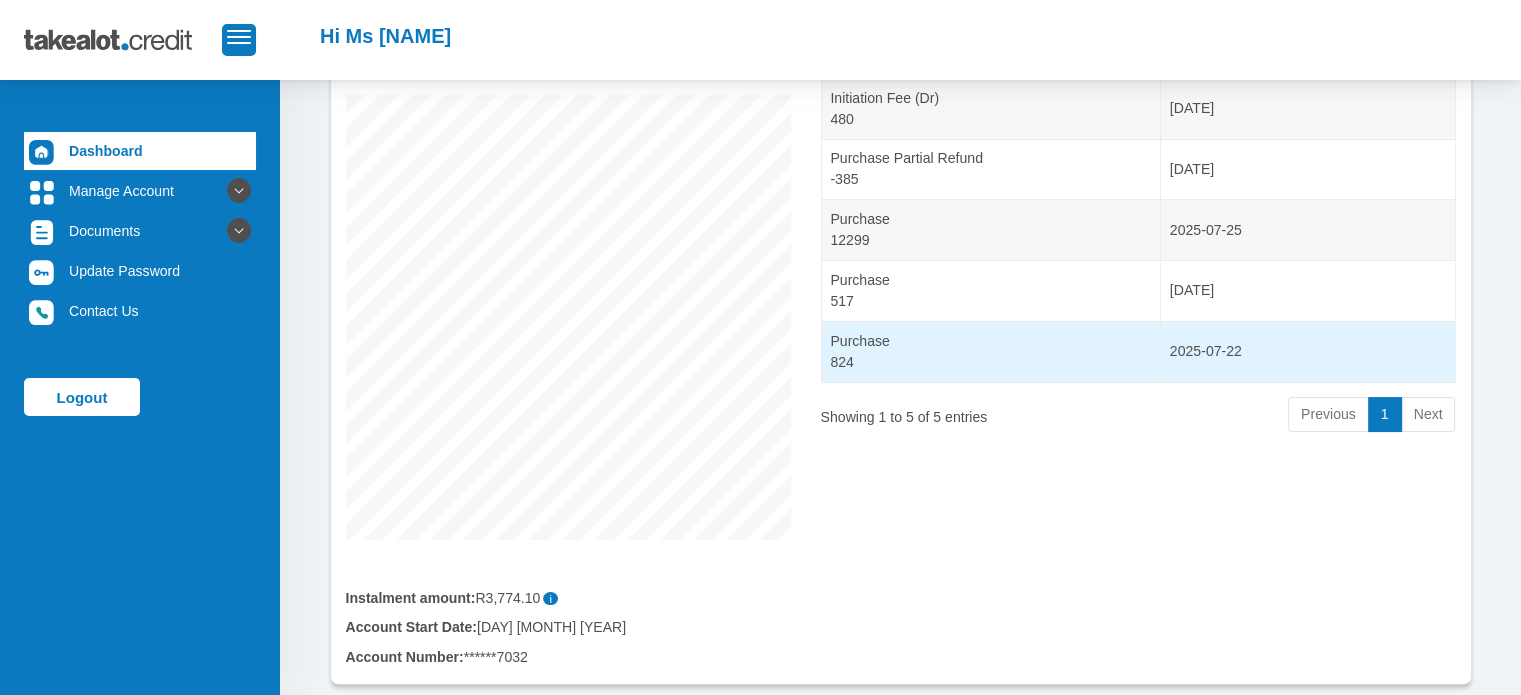scroll, scrollTop: 377, scrollLeft: 0, axis: vertical 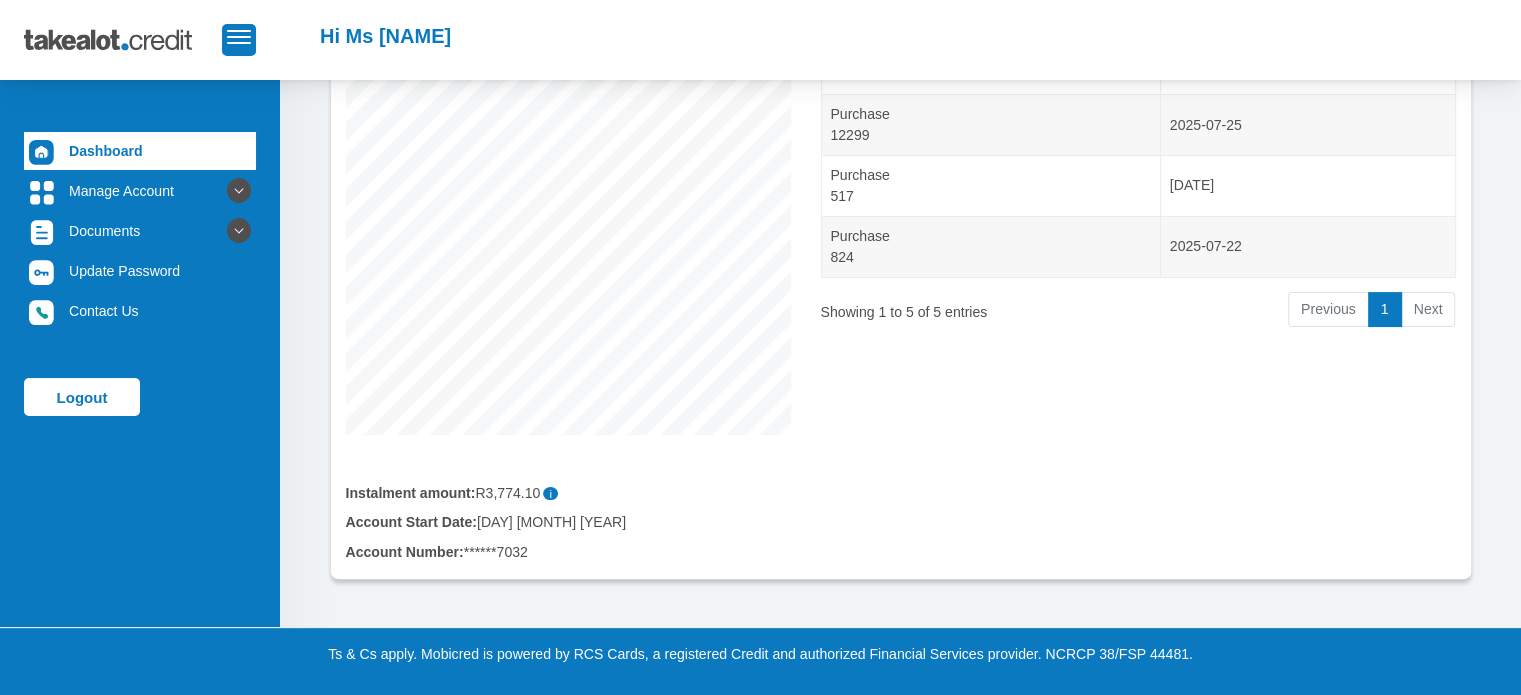 click on "Account Number:" at bounding box center (405, 552) 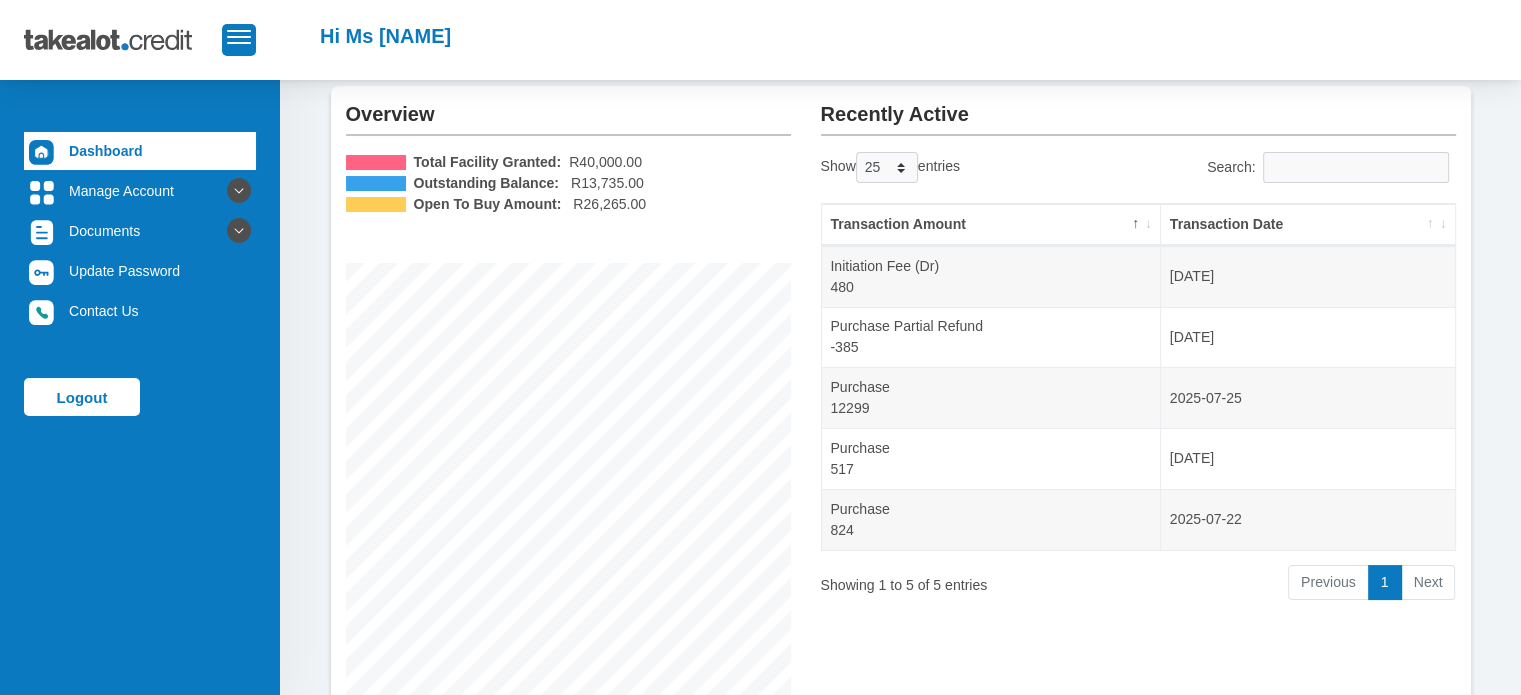 scroll, scrollTop: 200, scrollLeft: 0, axis: vertical 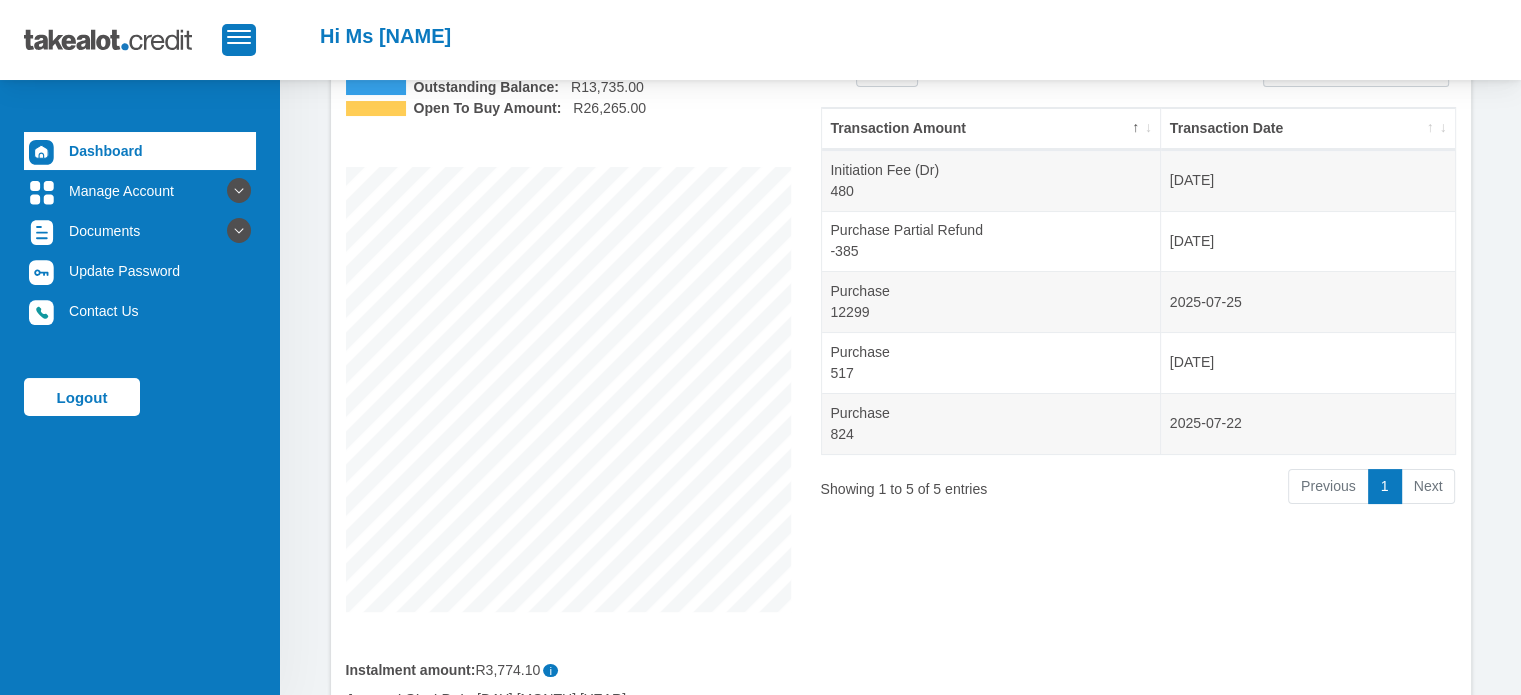 click on "Transaction Amount" at bounding box center (991, 129) 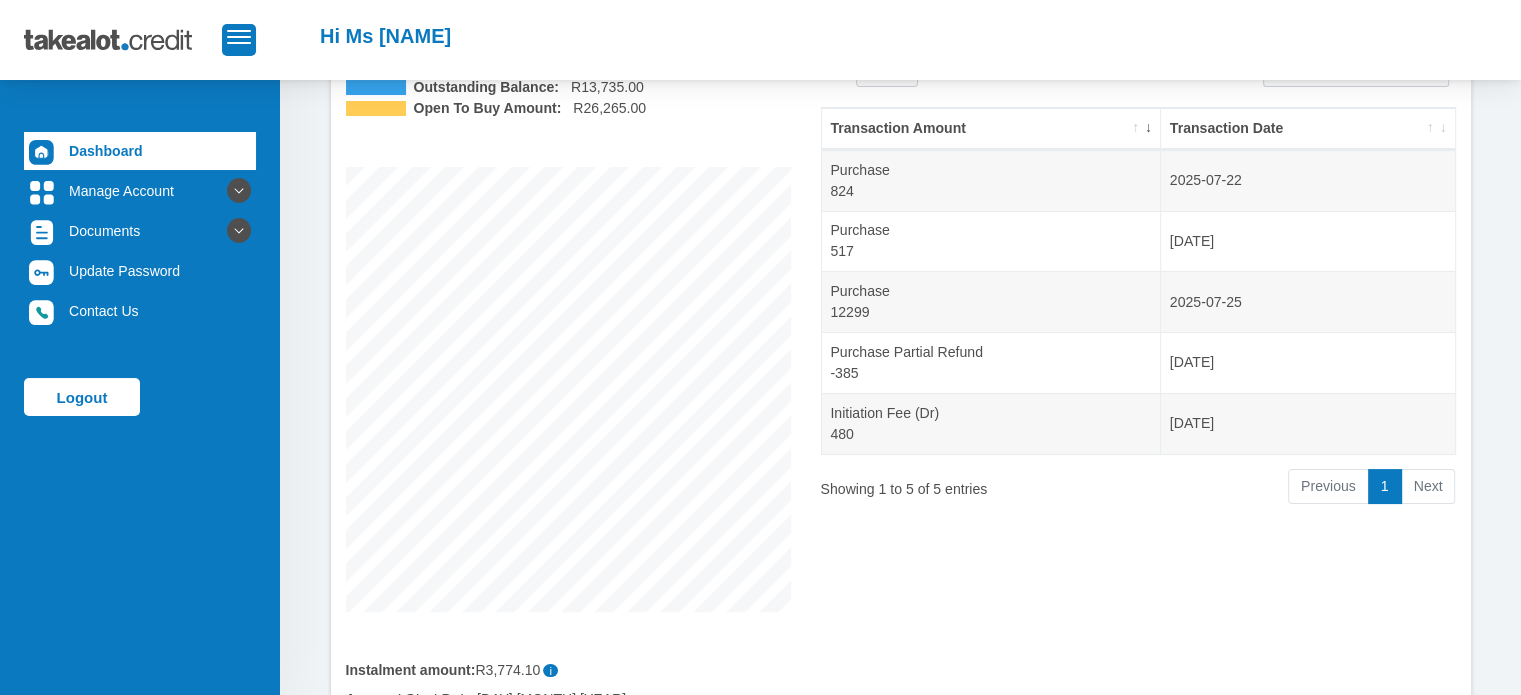 click on "Transaction Amount" at bounding box center (991, 129) 